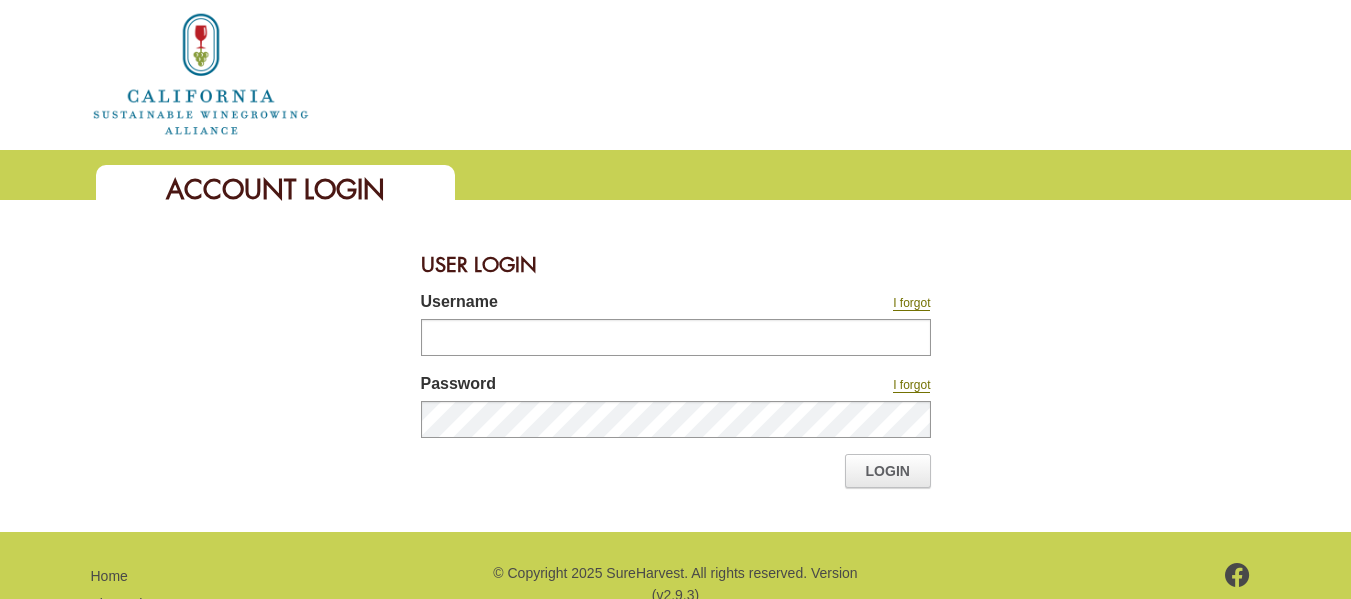 scroll, scrollTop: 0, scrollLeft: 0, axis: both 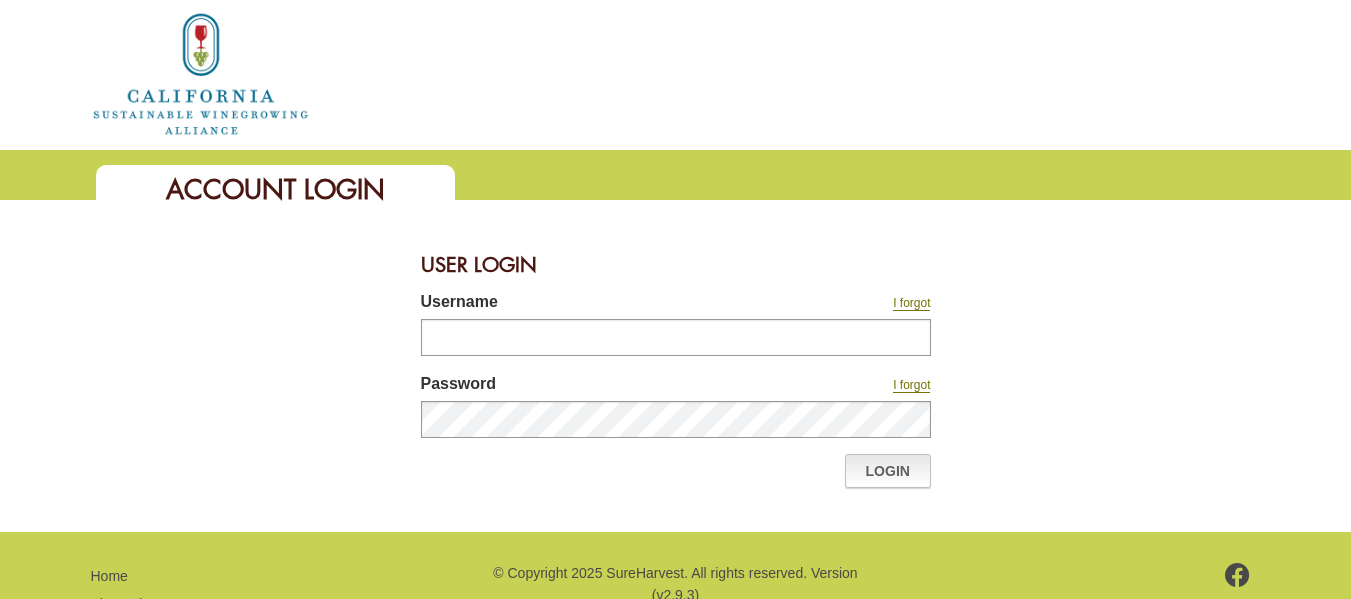 type on "**********" 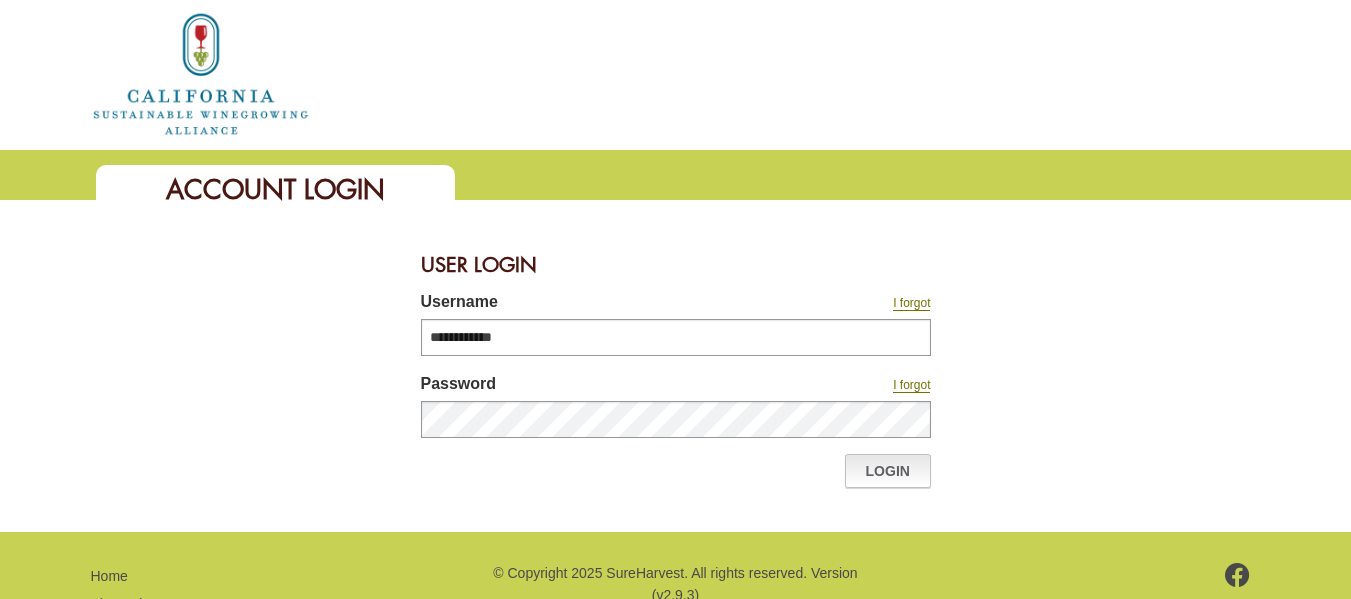 click on "Login" at bounding box center [888, 471] 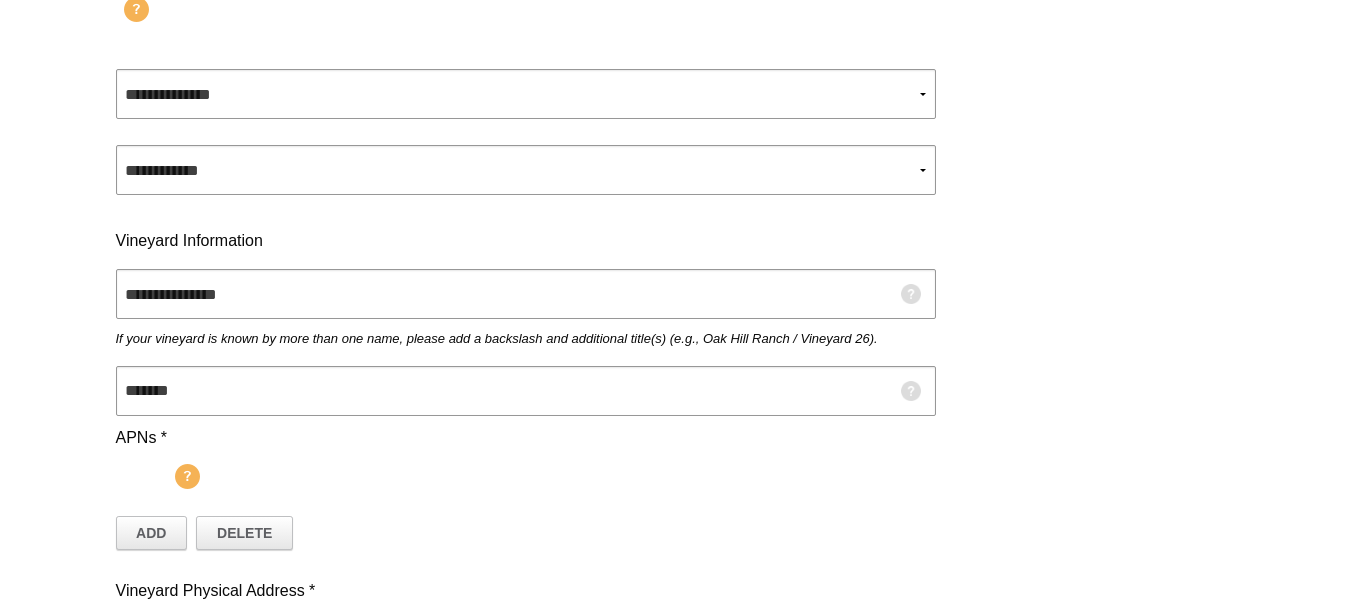 scroll, scrollTop: 0, scrollLeft: 0, axis: both 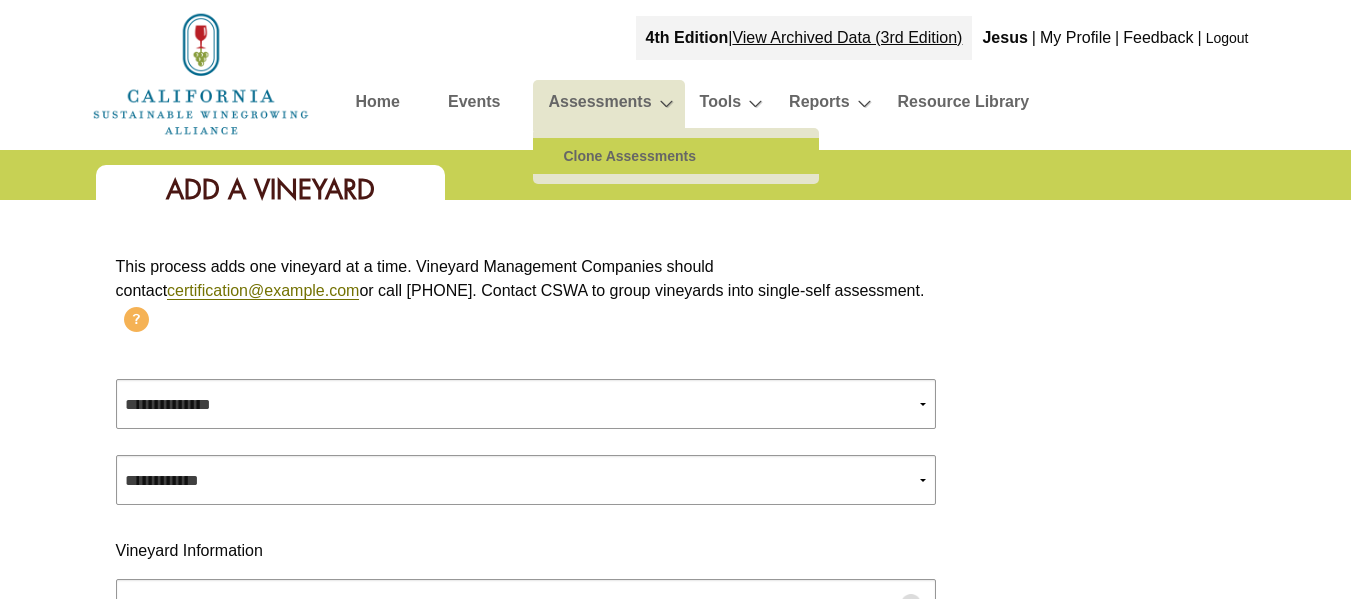click on "Clone Assessments" at bounding box center [676, 156] 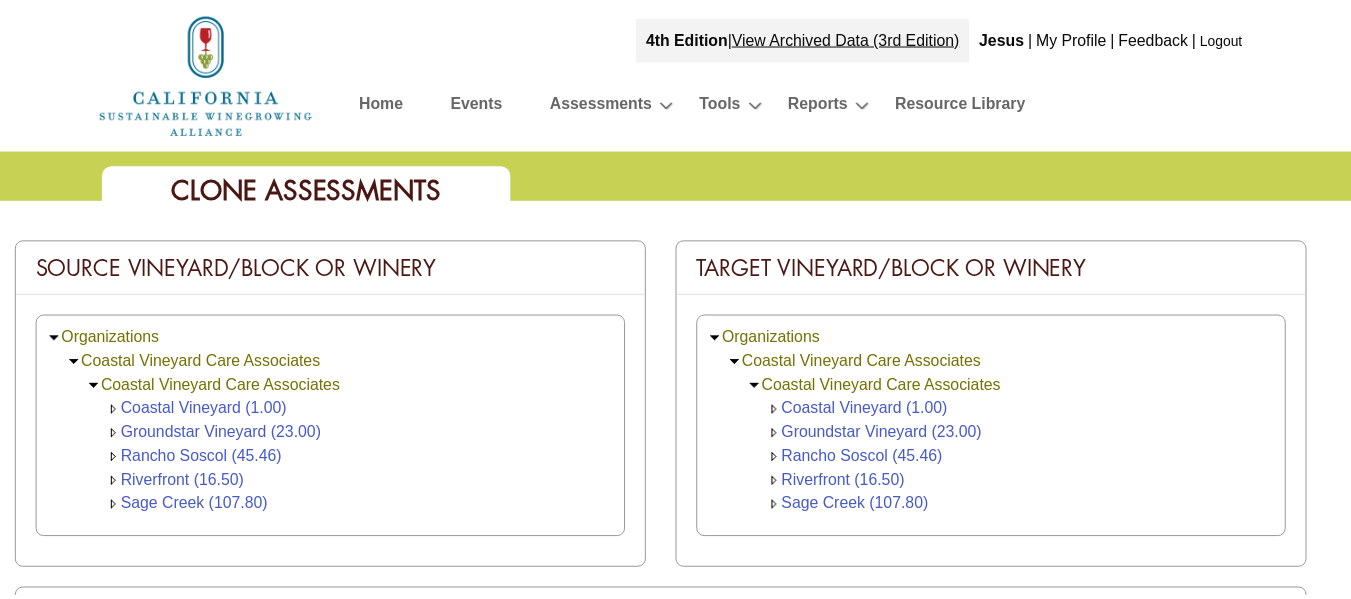 scroll, scrollTop: 0, scrollLeft: 0, axis: both 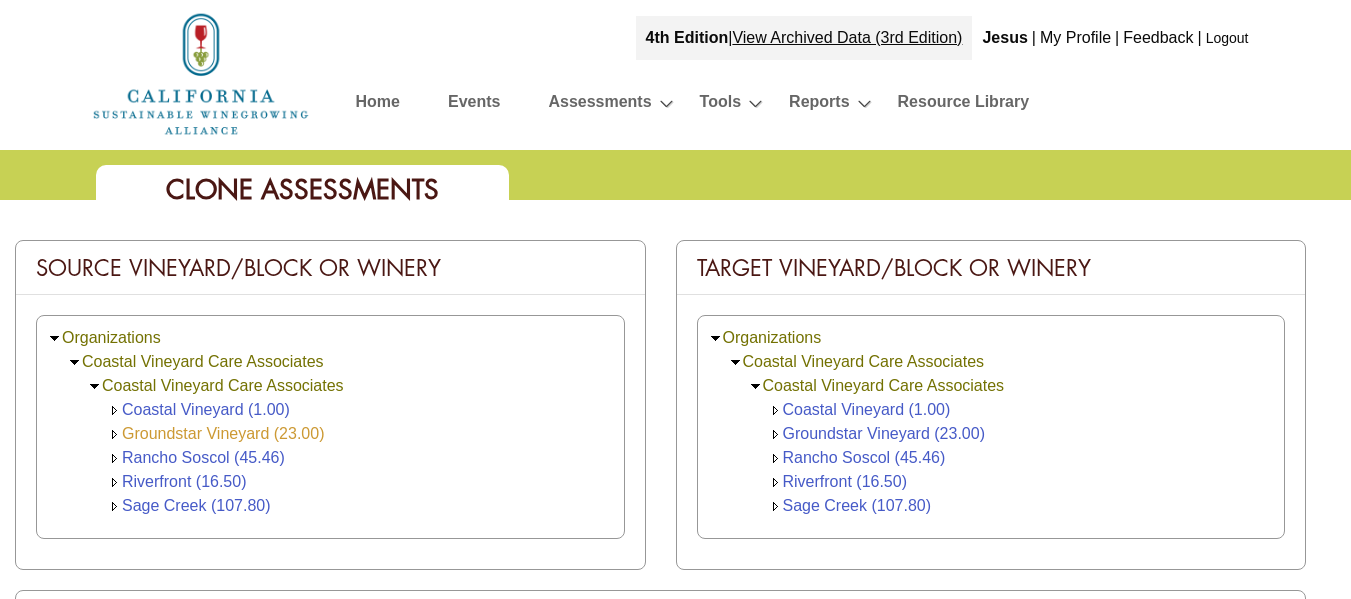 click on "Groundstar Vineyard (23.00)" 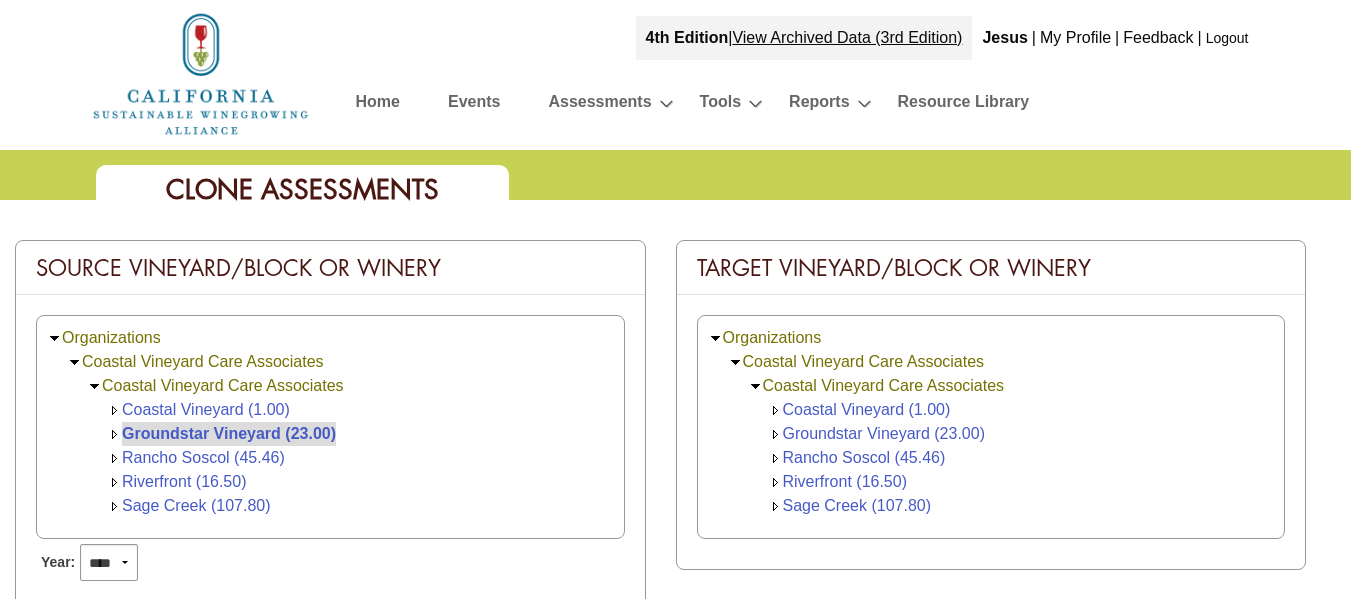 scroll, scrollTop: 0, scrollLeft: 0, axis: both 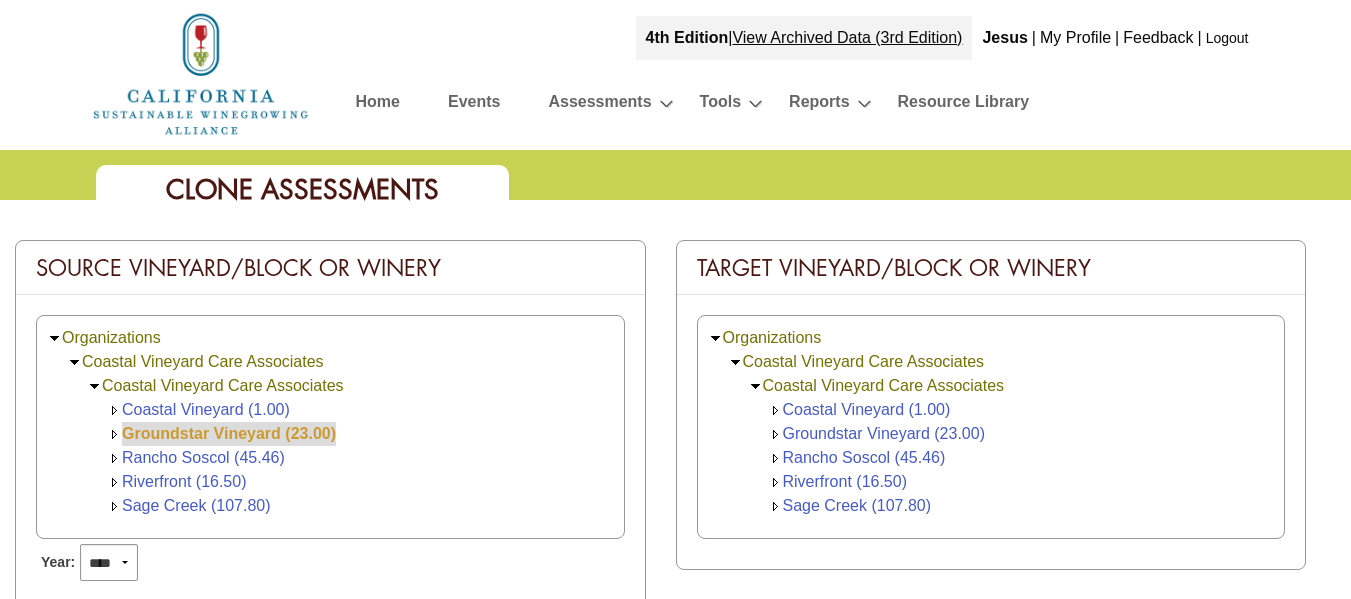 click on "Groundstar Vineyard (23.00)" 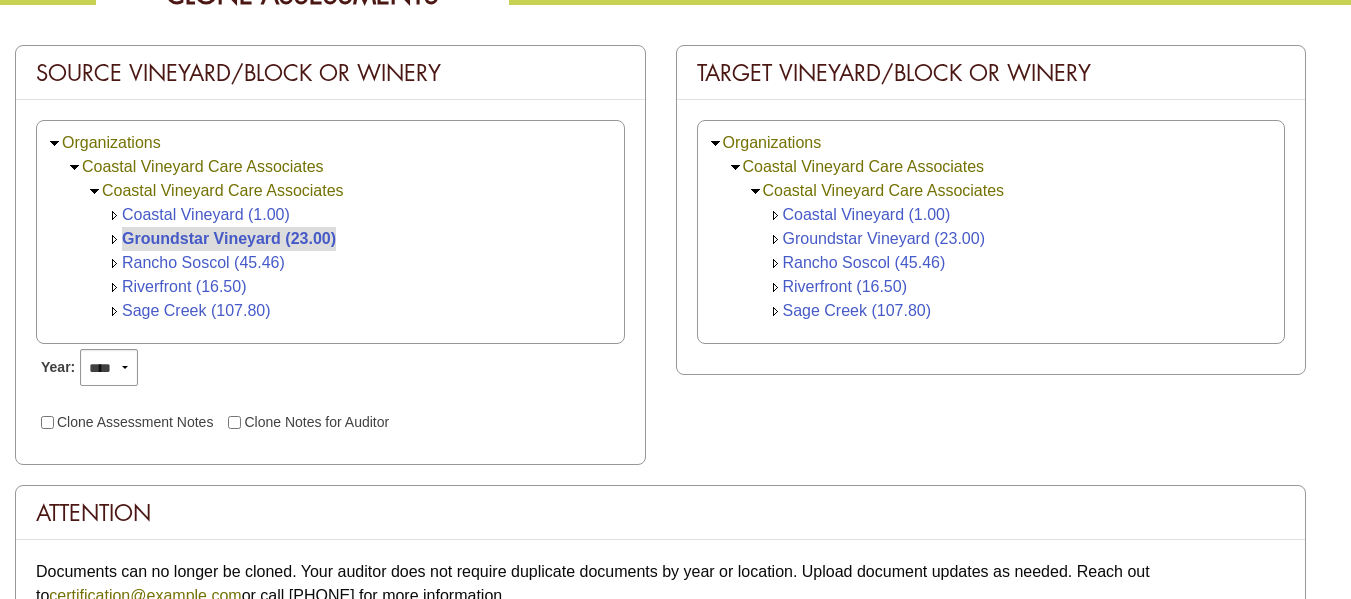 scroll, scrollTop: 196, scrollLeft: 0, axis: vertical 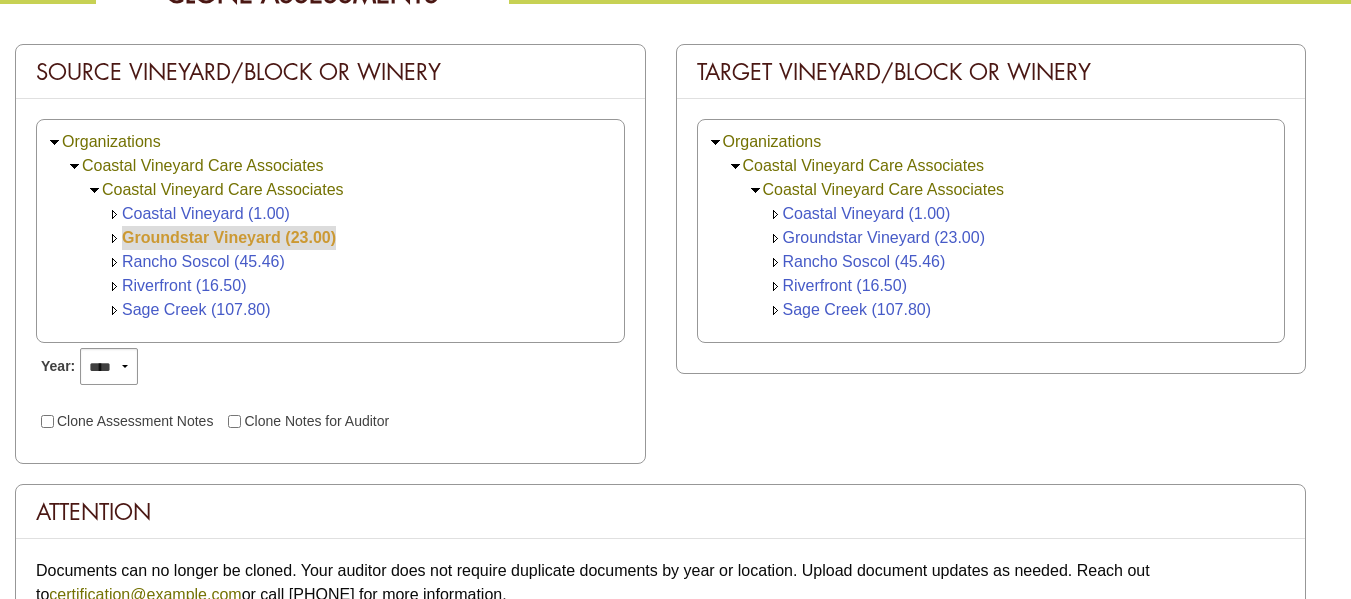 click on "Groundstar Vineyard (23.00)" 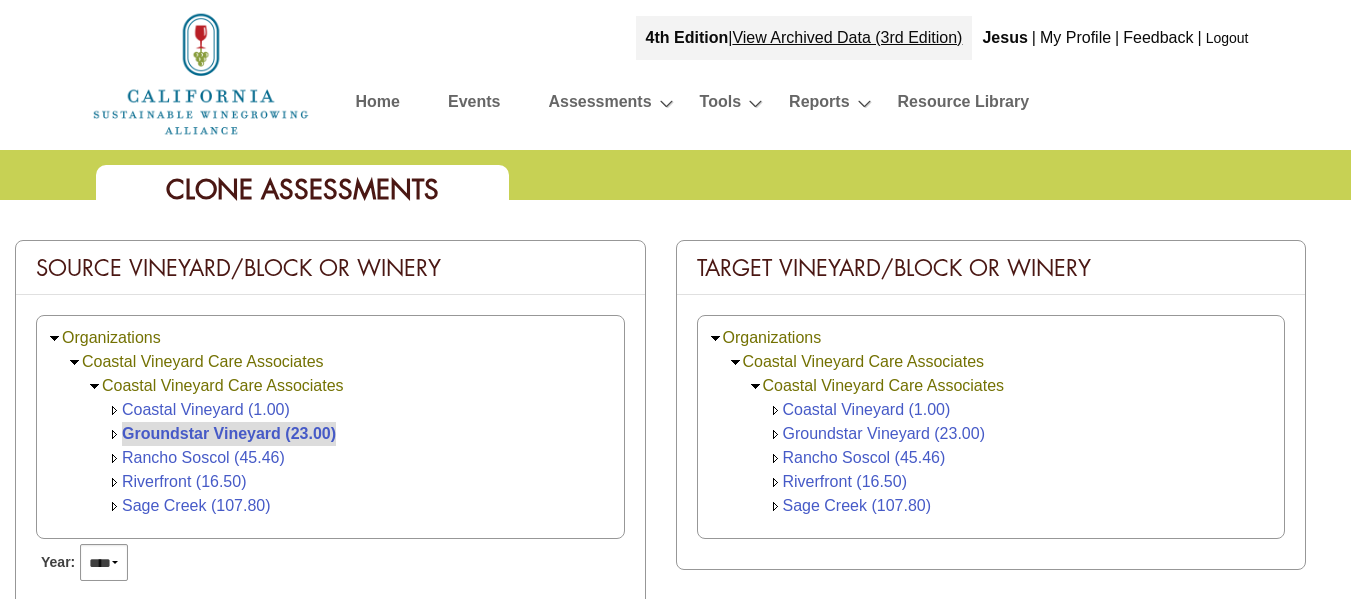click on "Groundstar Vineyard (23.00)" 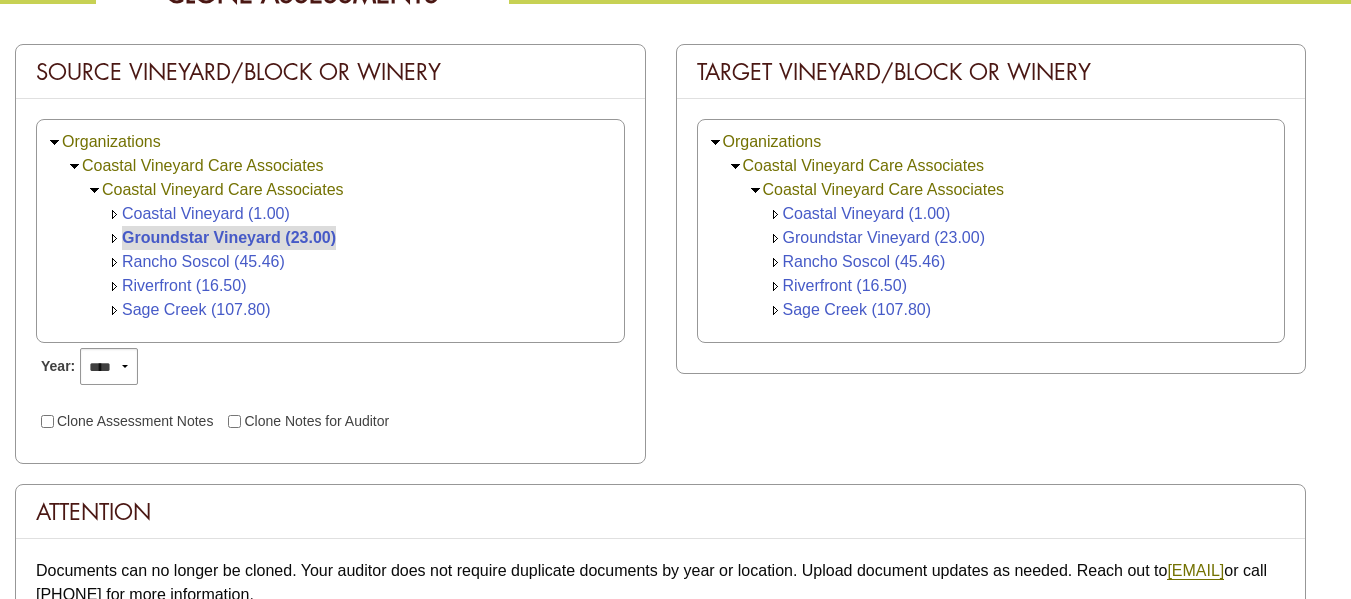 scroll, scrollTop: 0, scrollLeft: 0, axis: both 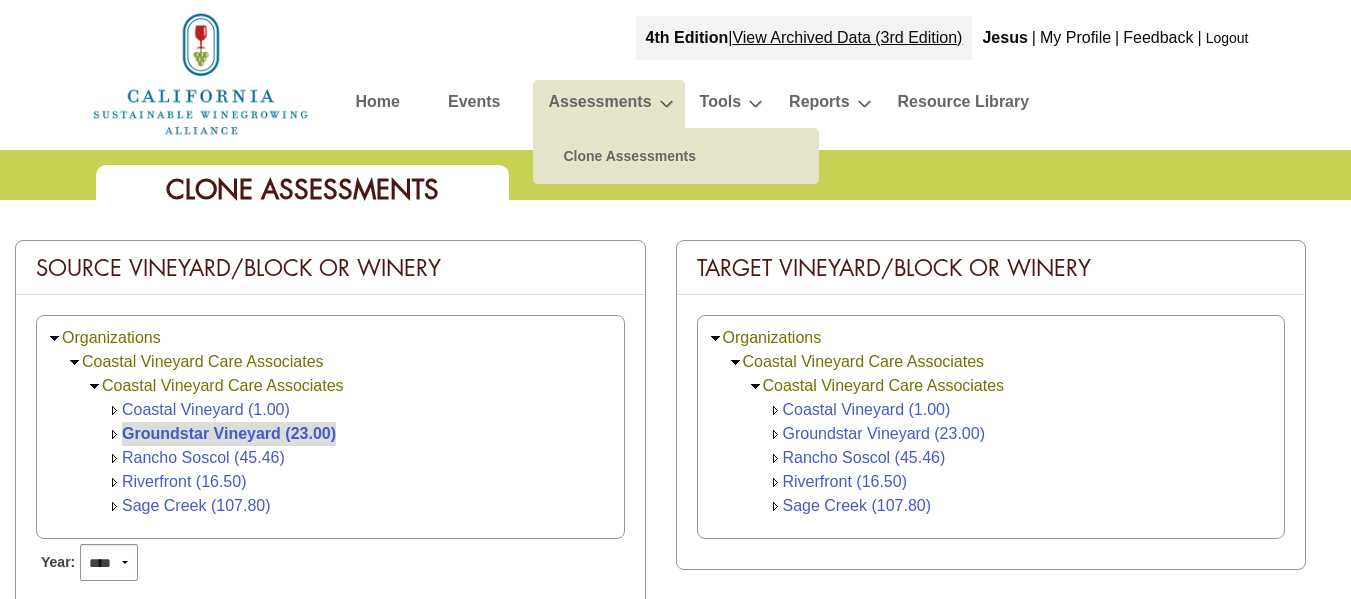 click on "Assessments" at bounding box center (599, 105) 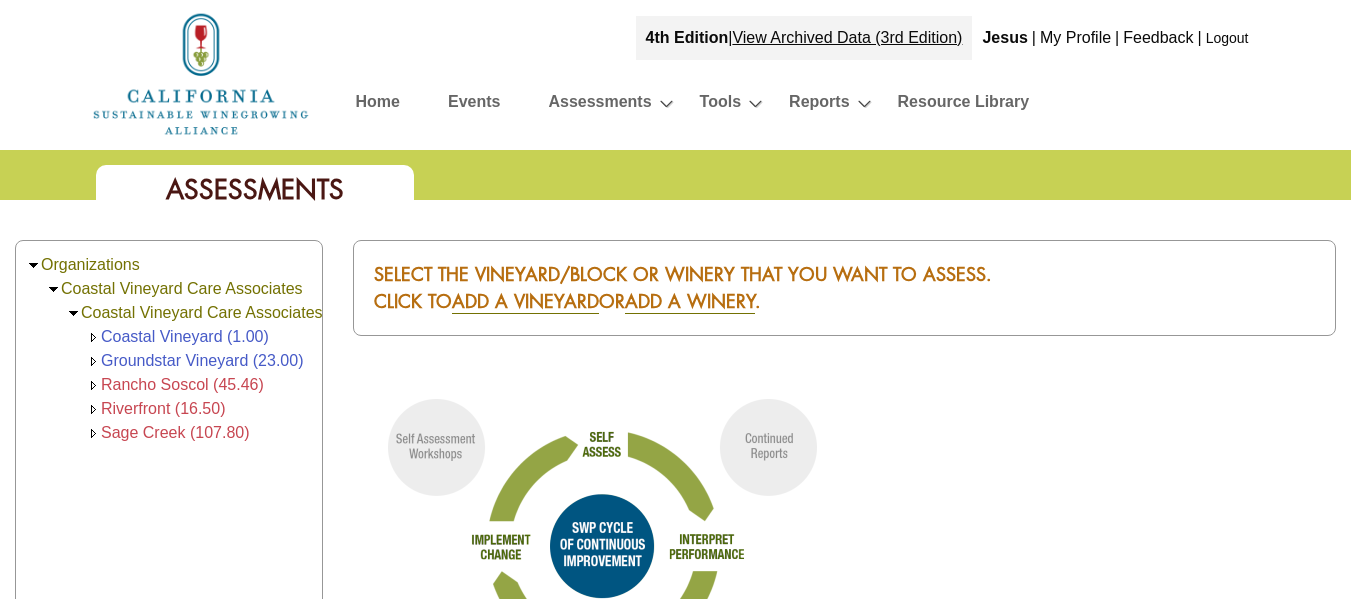 scroll, scrollTop: 0, scrollLeft: 0, axis: both 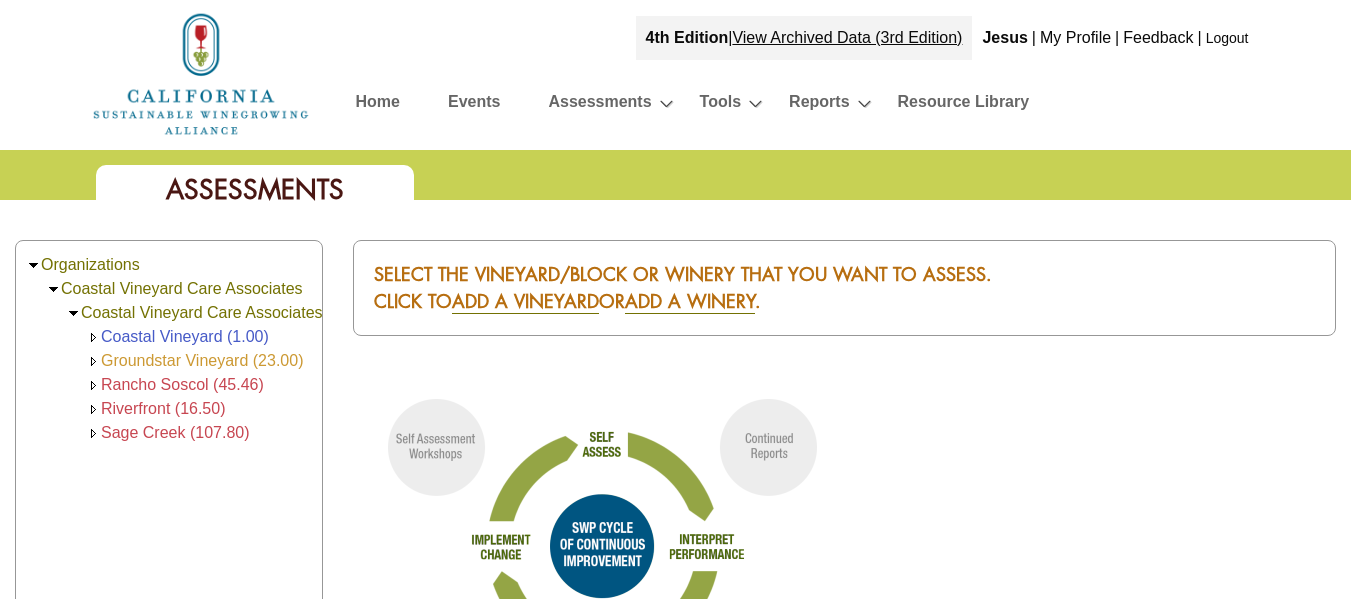click on "Groundstar Vineyard (23.00)" at bounding box center (202, 360) 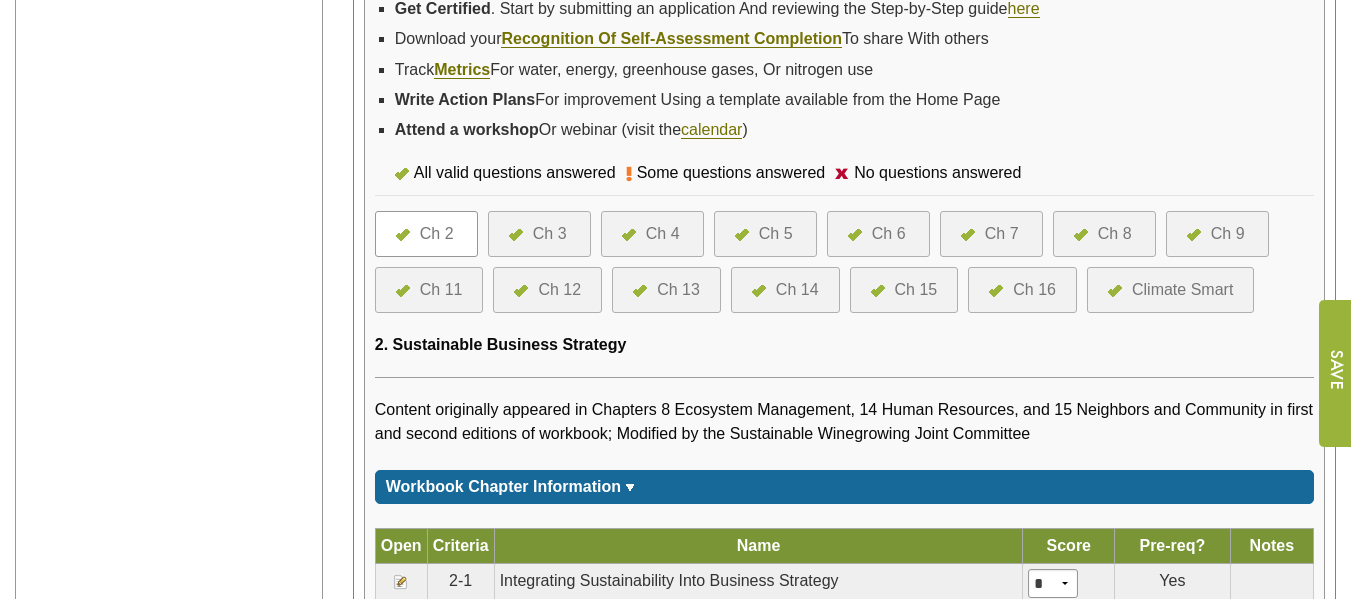 scroll, scrollTop: 671, scrollLeft: 0, axis: vertical 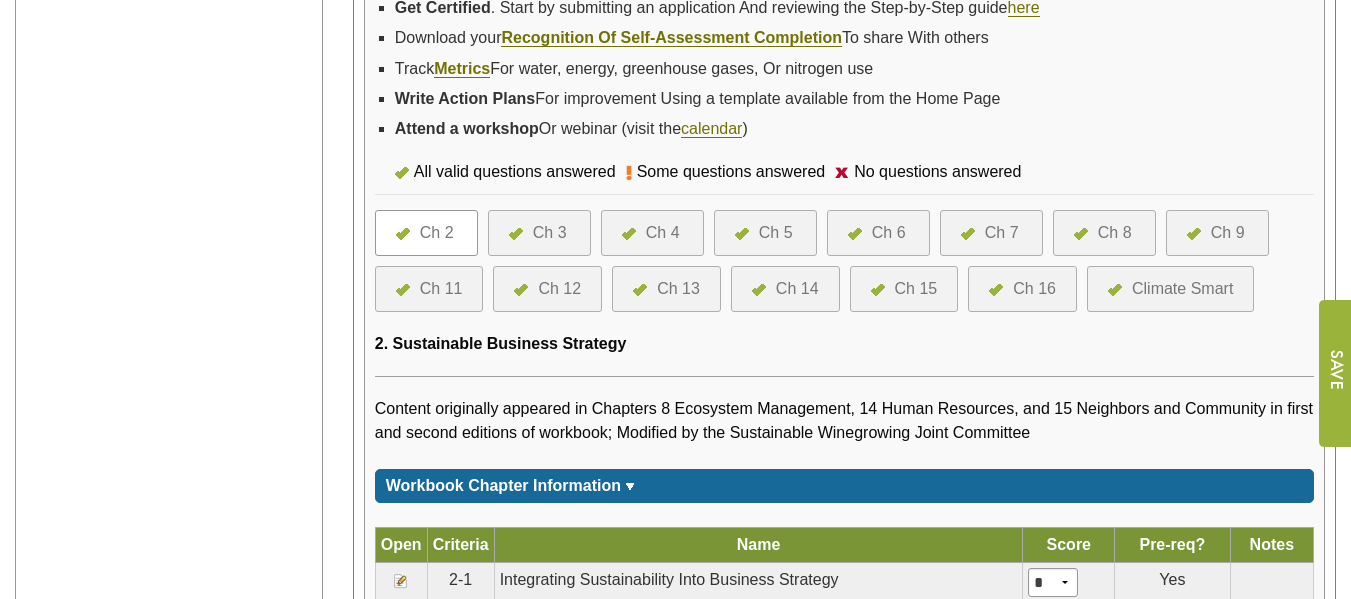 click at bounding box center (747, 233) 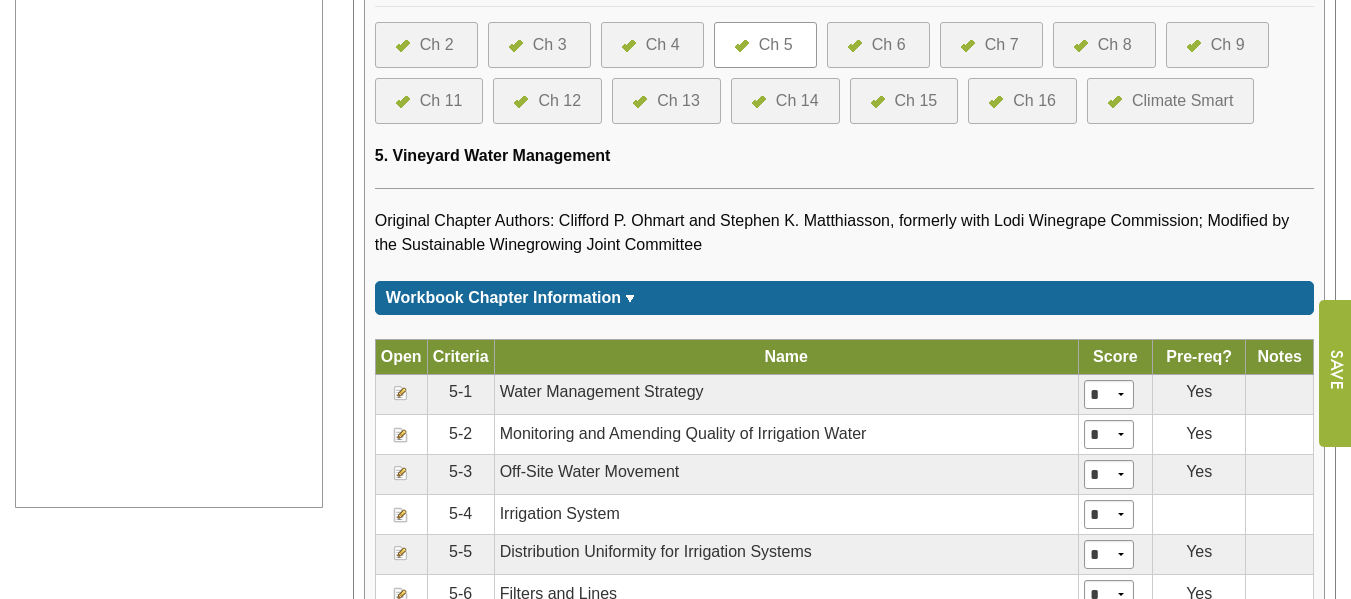scroll, scrollTop: 923, scrollLeft: 0, axis: vertical 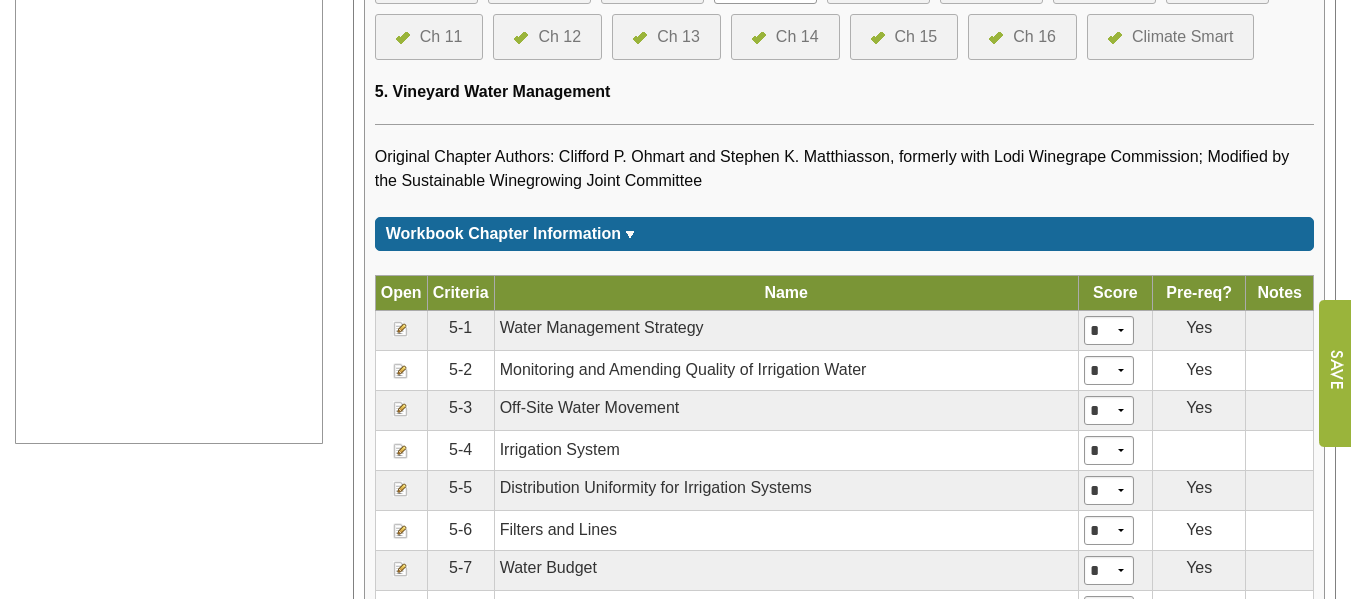 click at bounding box center [401, 371] 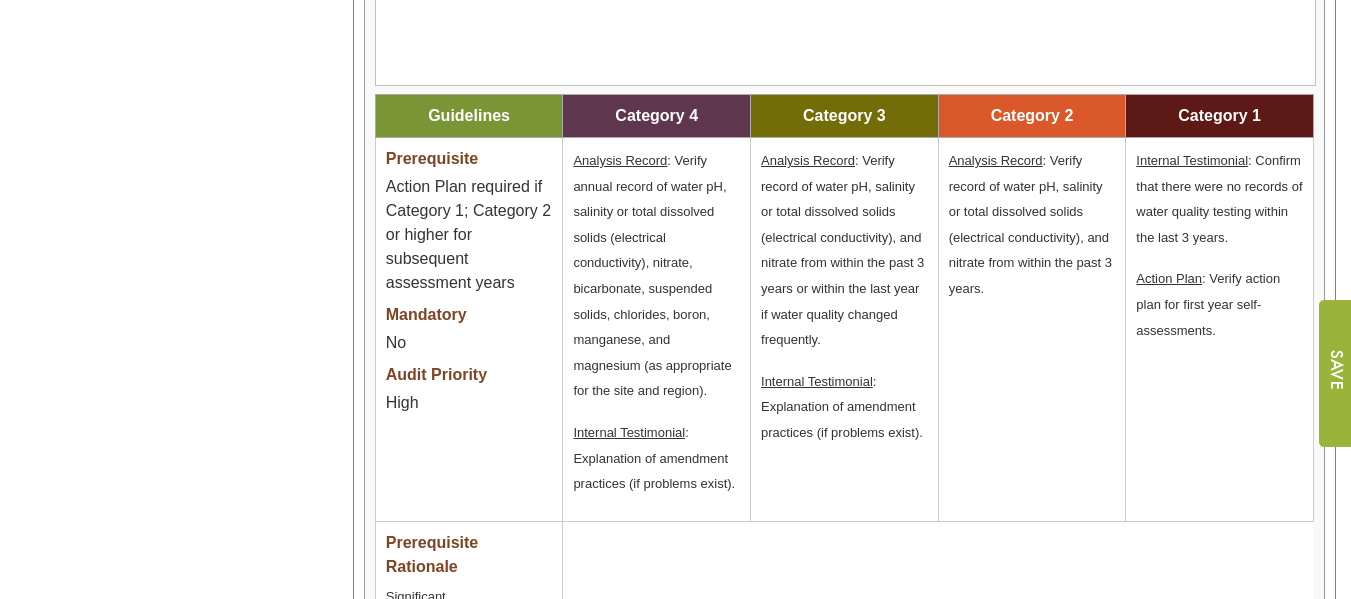 scroll, scrollTop: 2112, scrollLeft: 0, axis: vertical 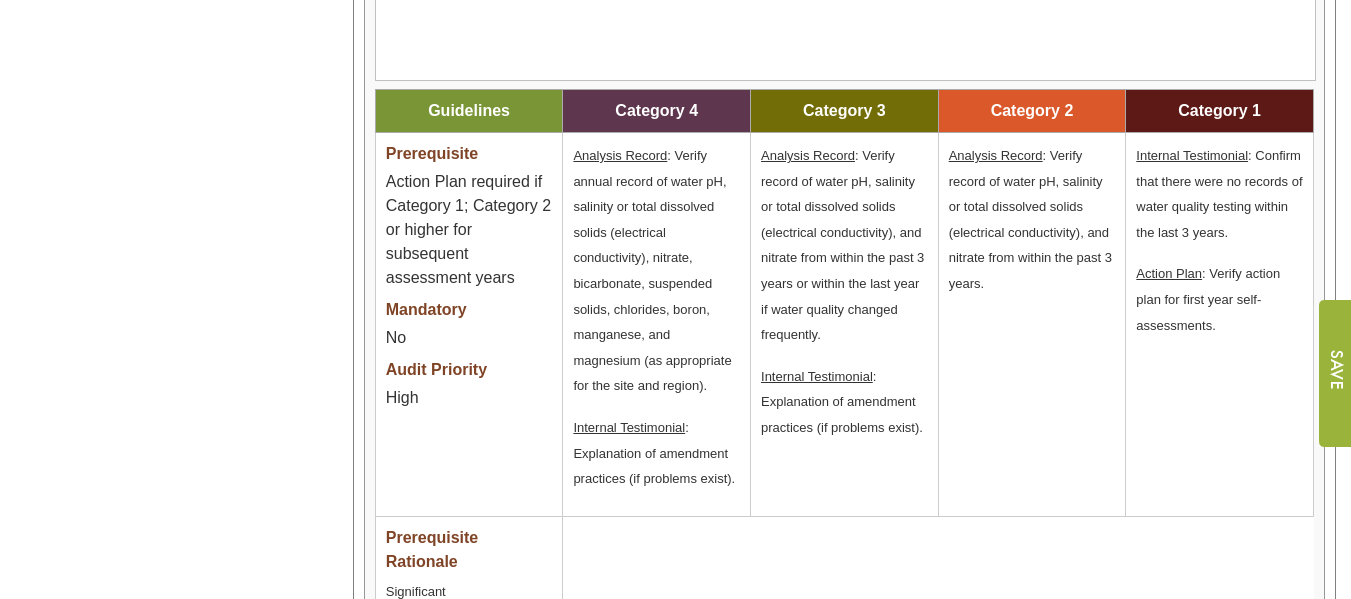 drag, startPoint x: 251, startPoint y: 500, endPoint x: 173, endPoint y: 416, distance: 114.62984 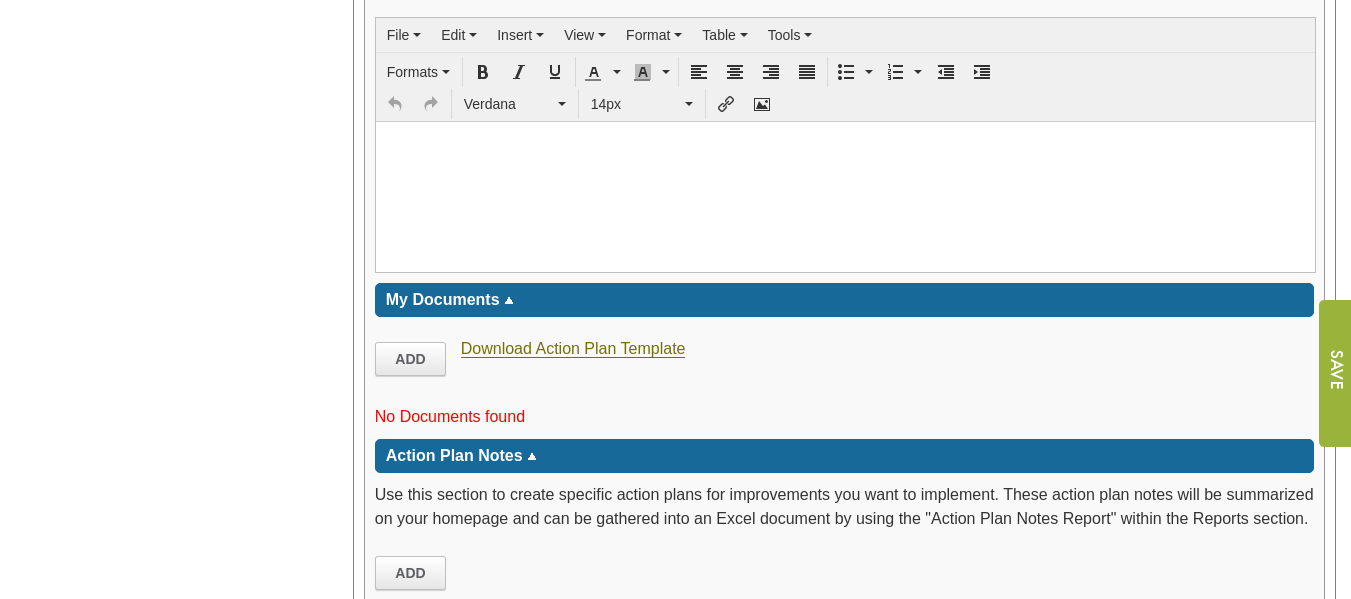 scroll, scrollTop: 2961, scrollLeft: 0, axis: vertical 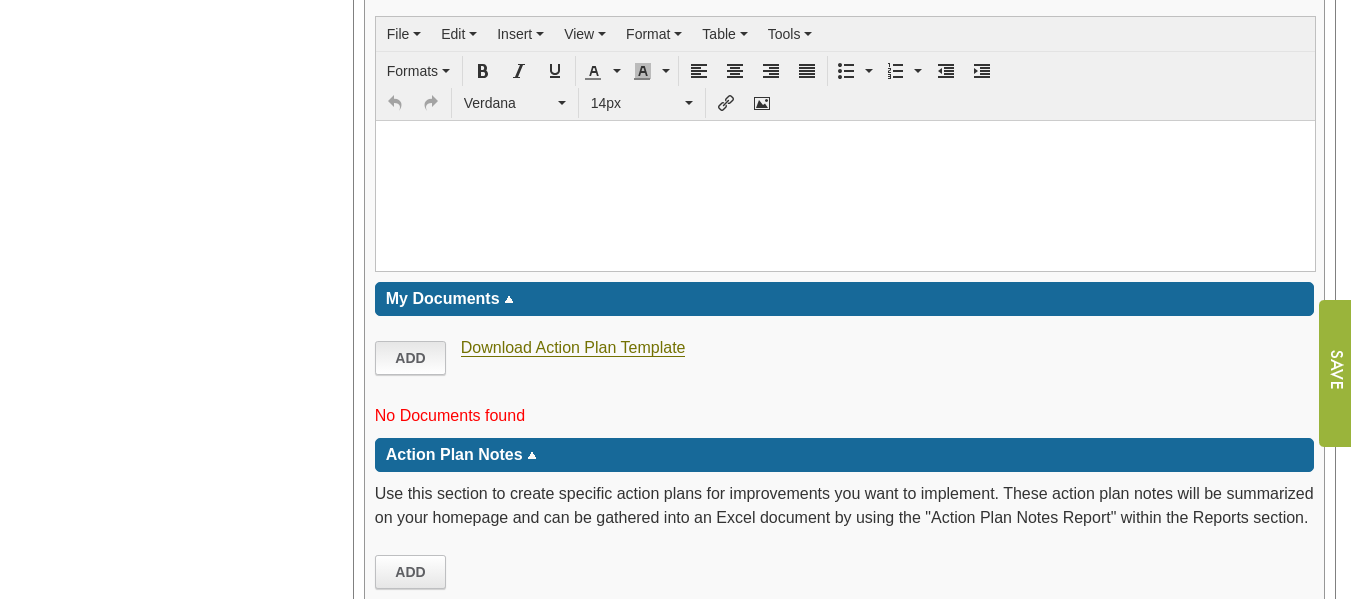 click on "Add" at bounding box center (411, 358) 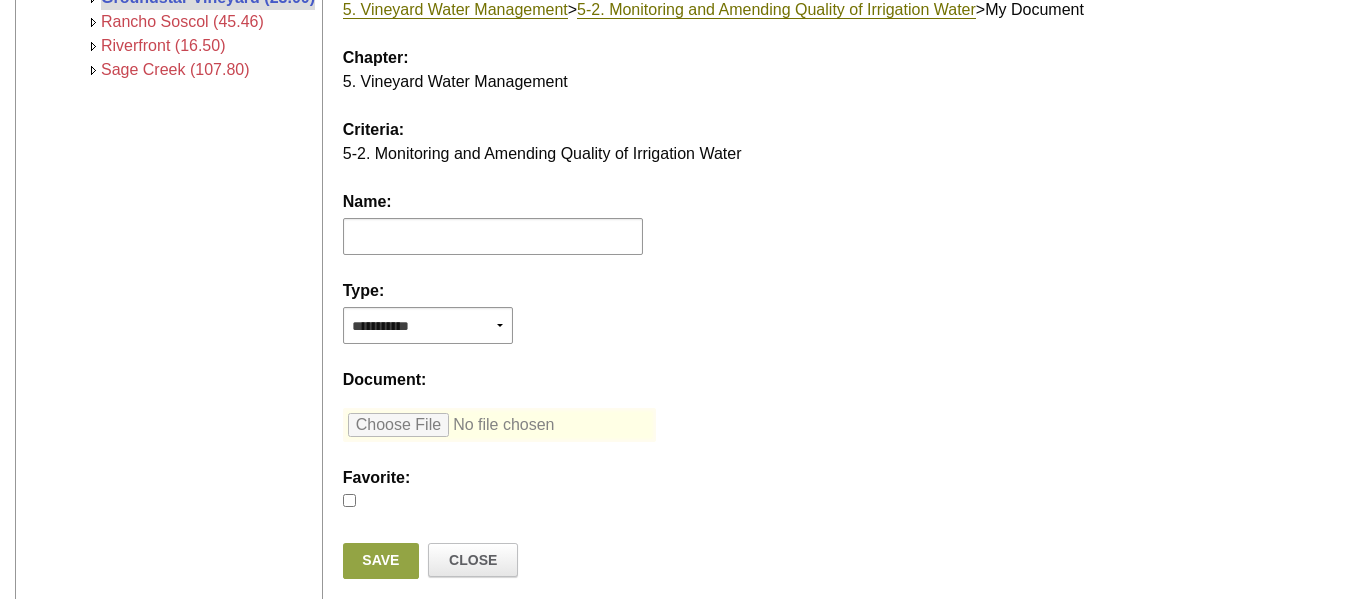 scroll, scrollTop: 408, scrollLeft: 0, axis: vertical 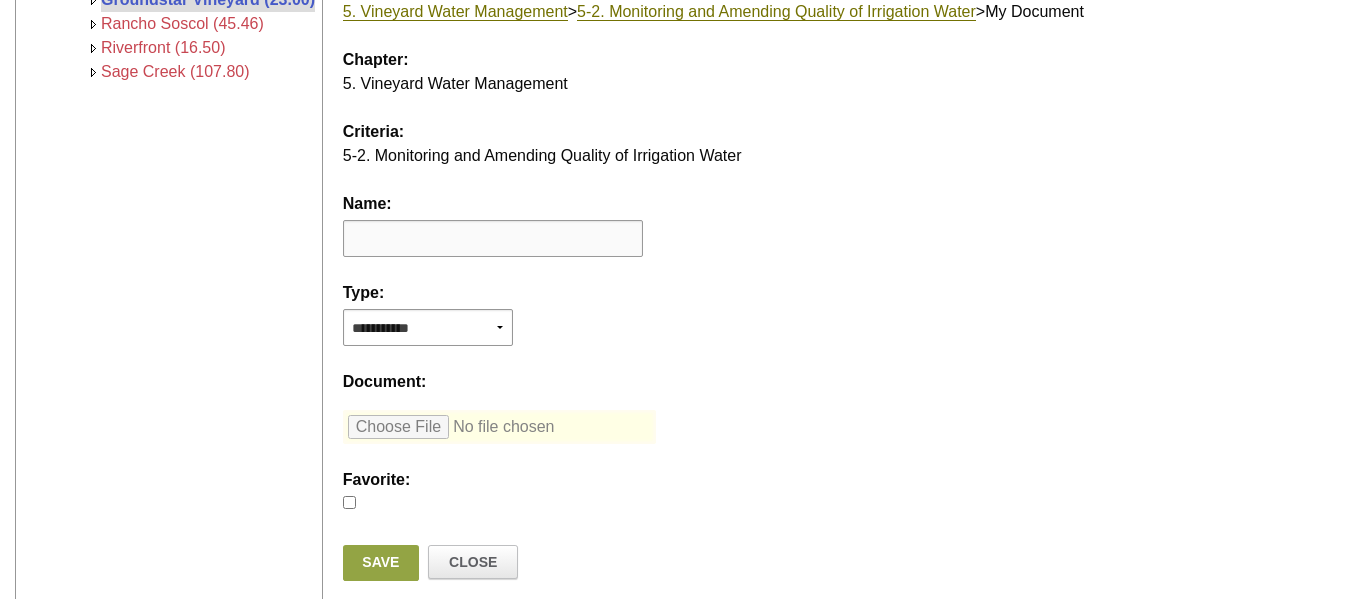 click at bounding box center (493, 238) 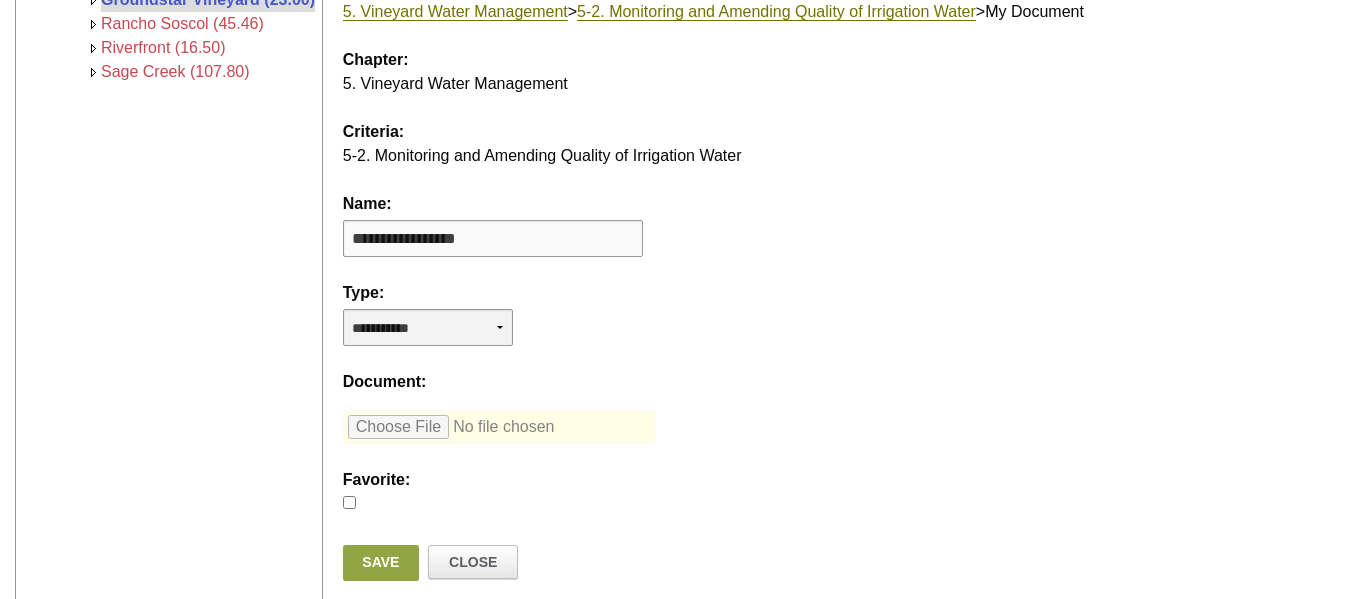 type on "**********" 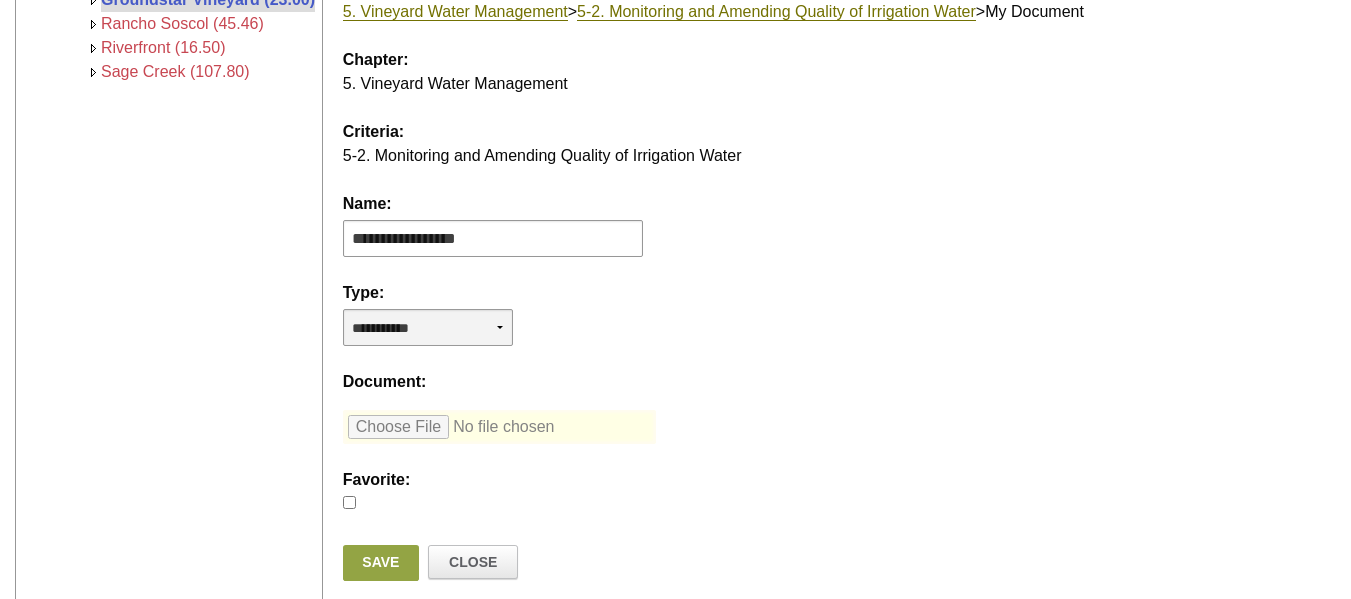 click on "**********" at bounding box center (428, 327) 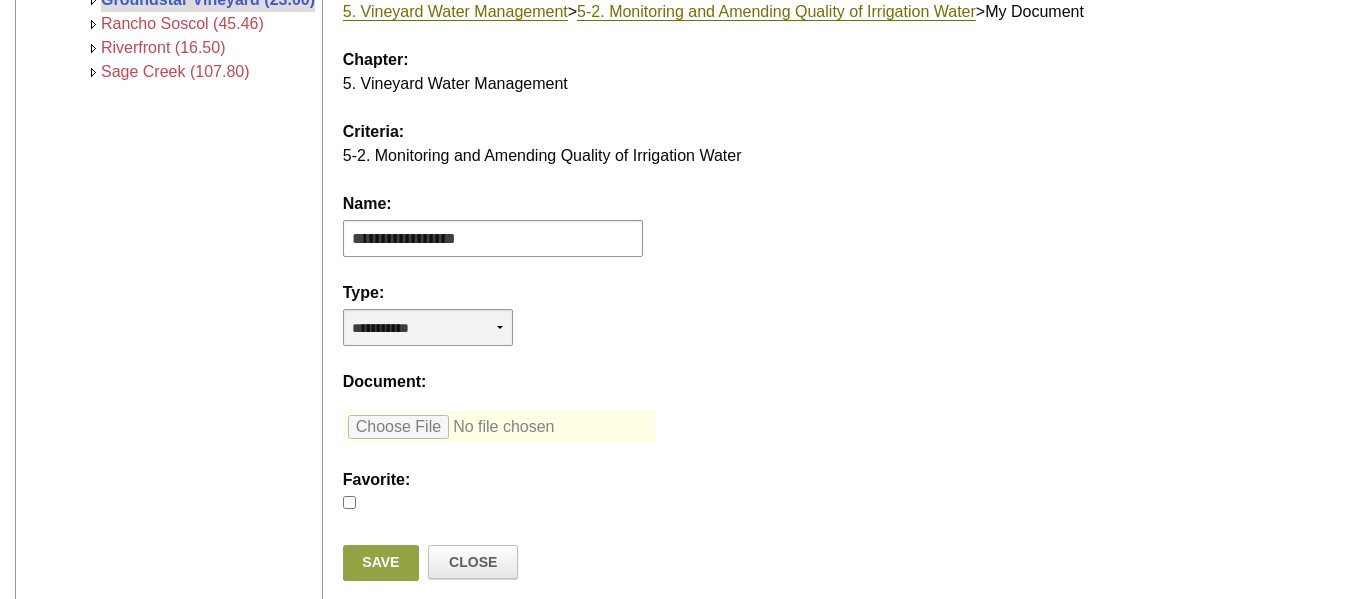 select on "*" 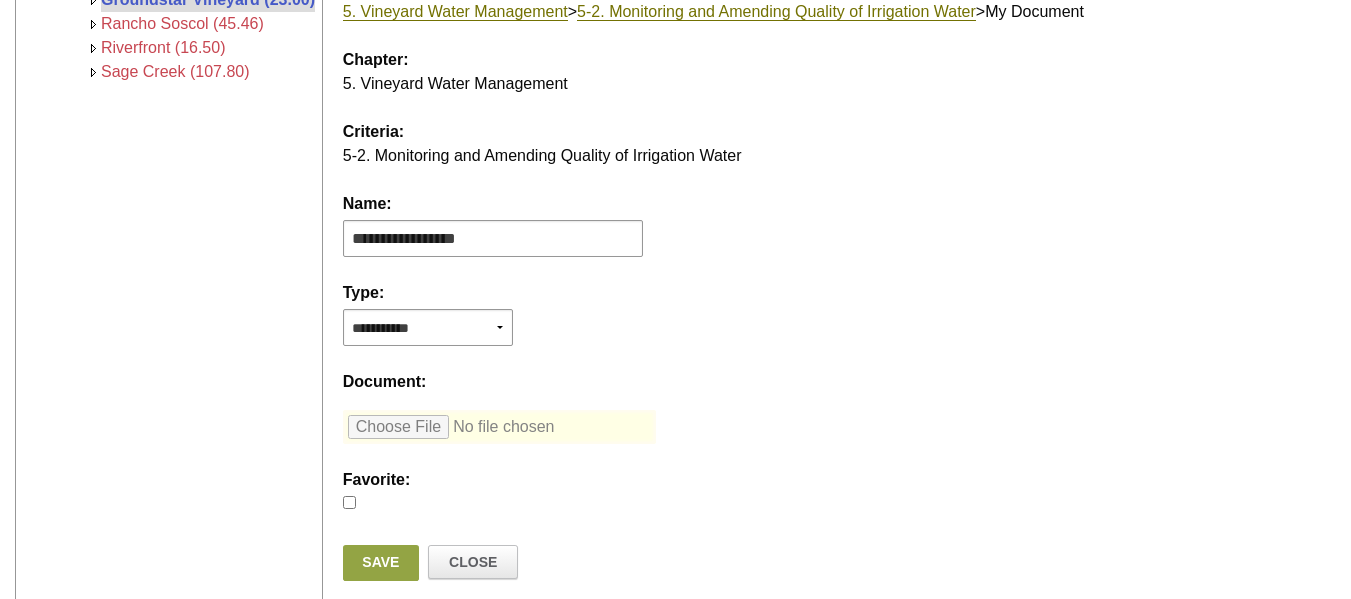 click at bounding box center [499, 427] 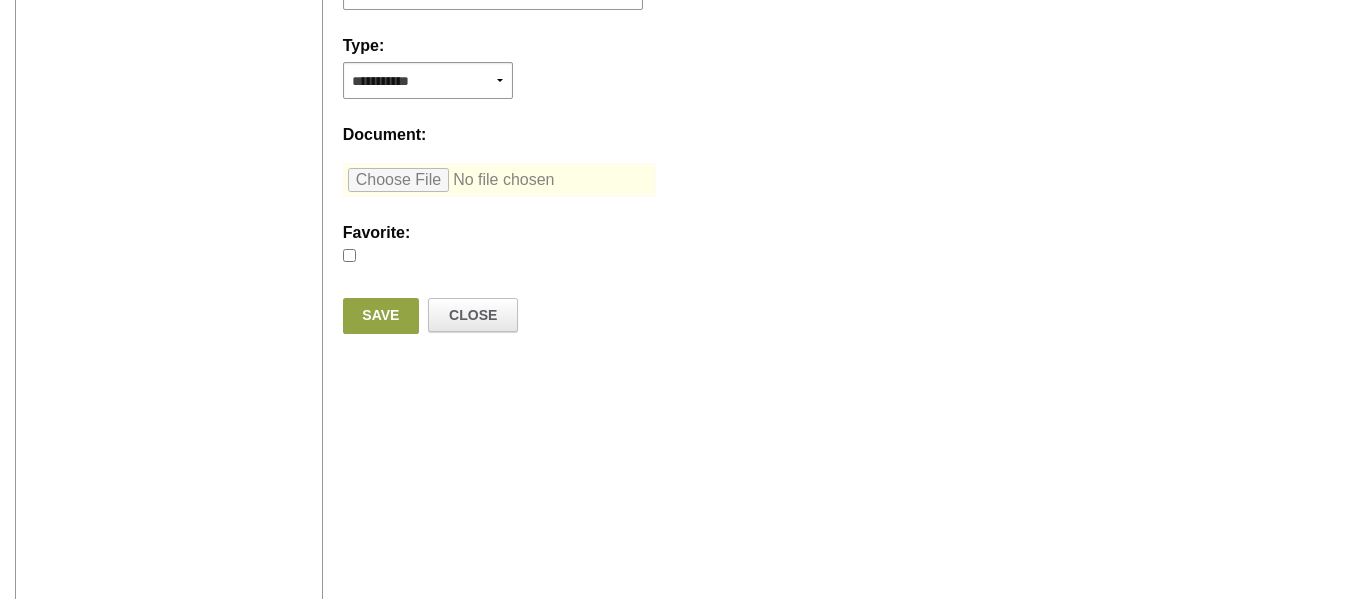 scroll, scrollTop: 654, scrollLeft: 0, axis: vertical 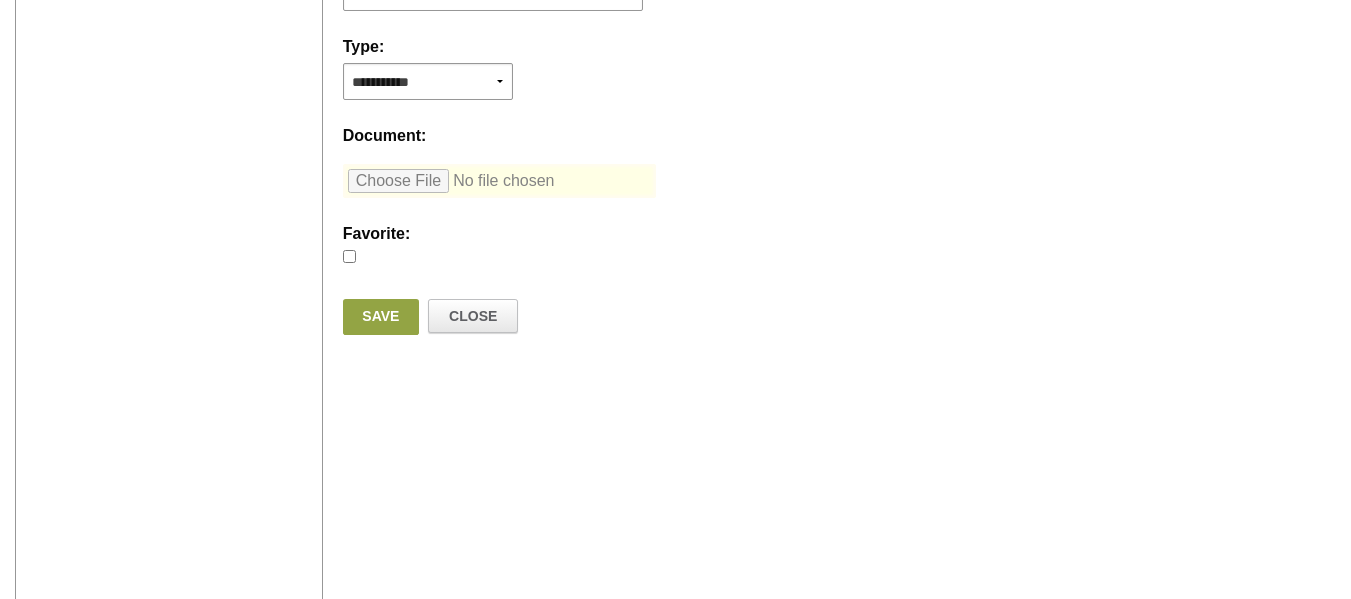 click on "Save" at bounding box center (381, 317) 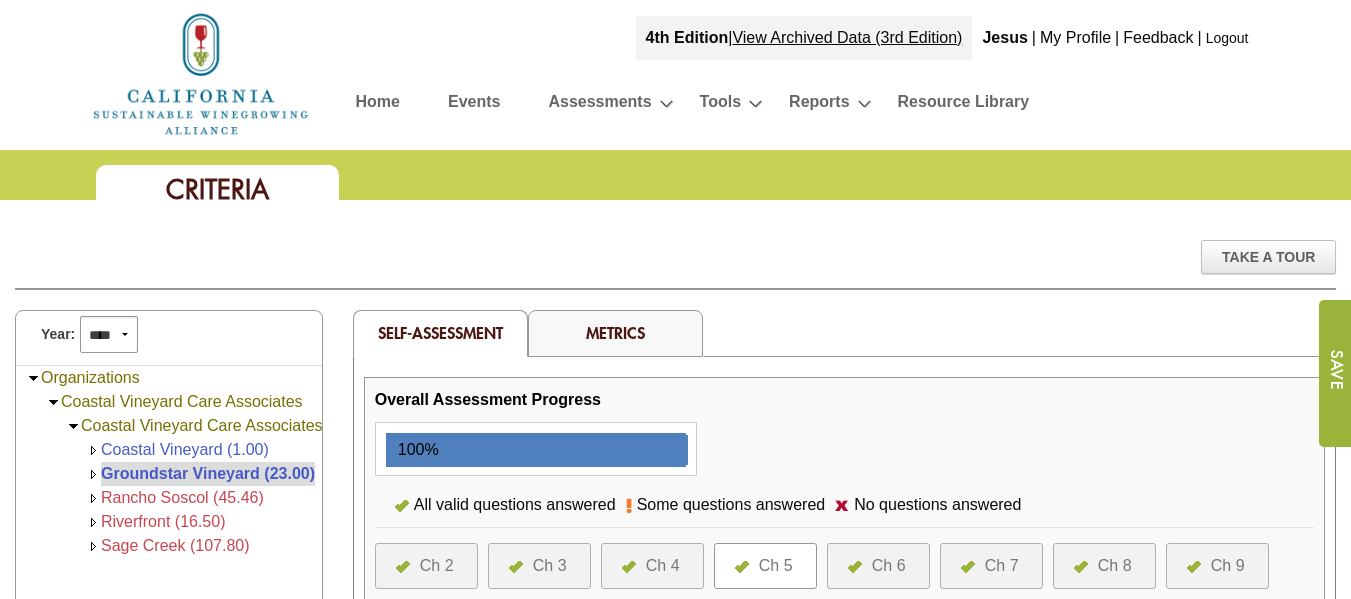 scroll, scrollTop: 0, scrollLeft: 0, axis: both 